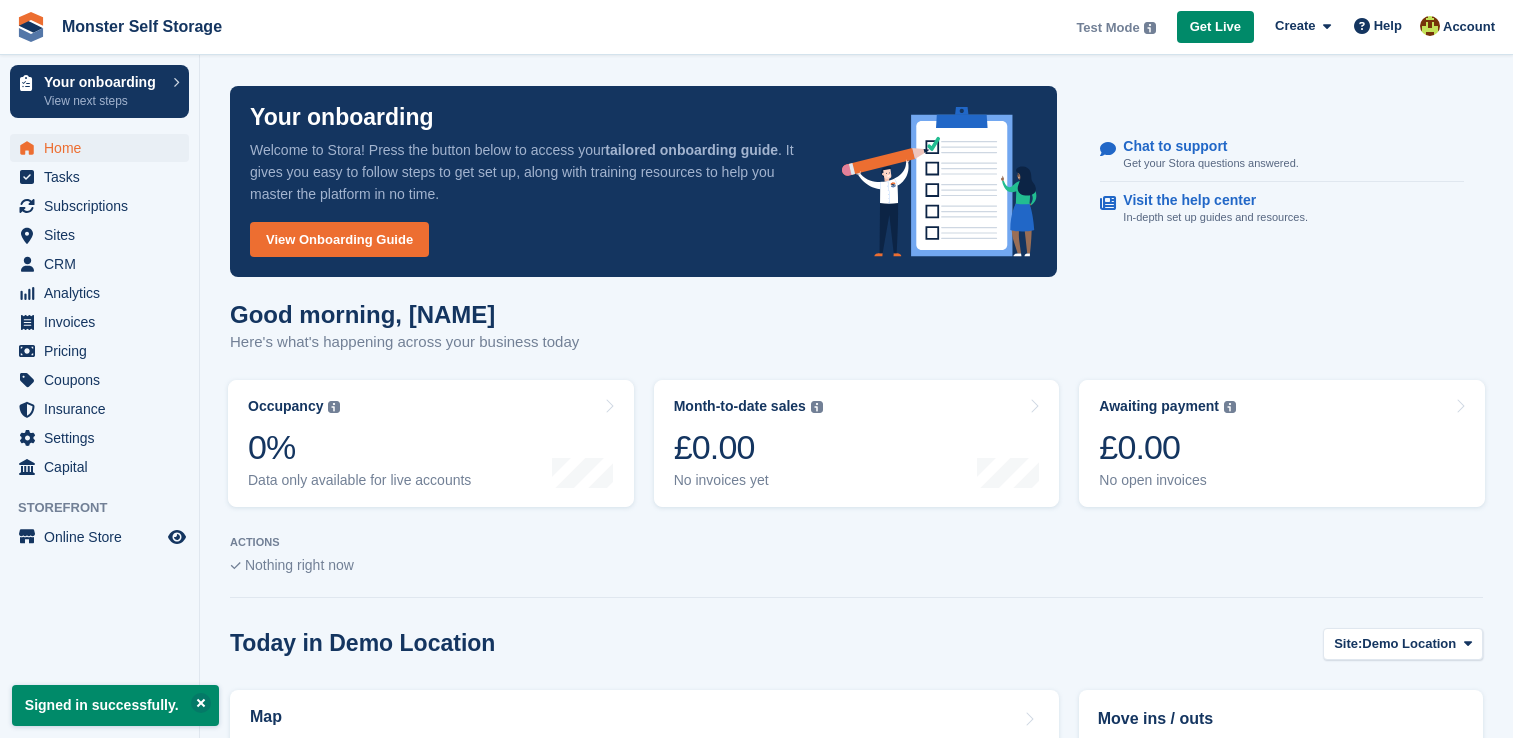 scroll, scrollTop: 0, scrollLeft: 0, axis: both 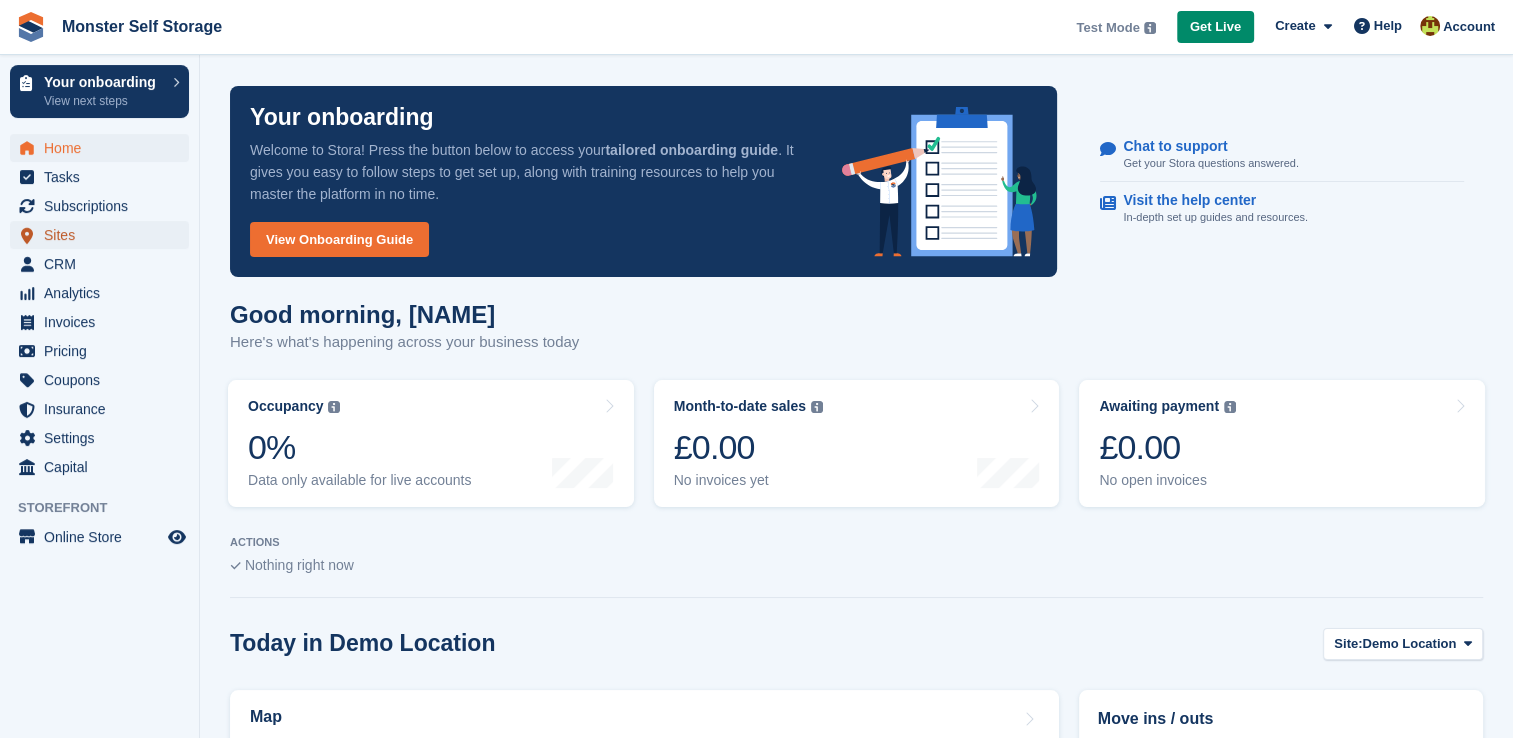 click on "Sites" at bounding box center [104, 235] 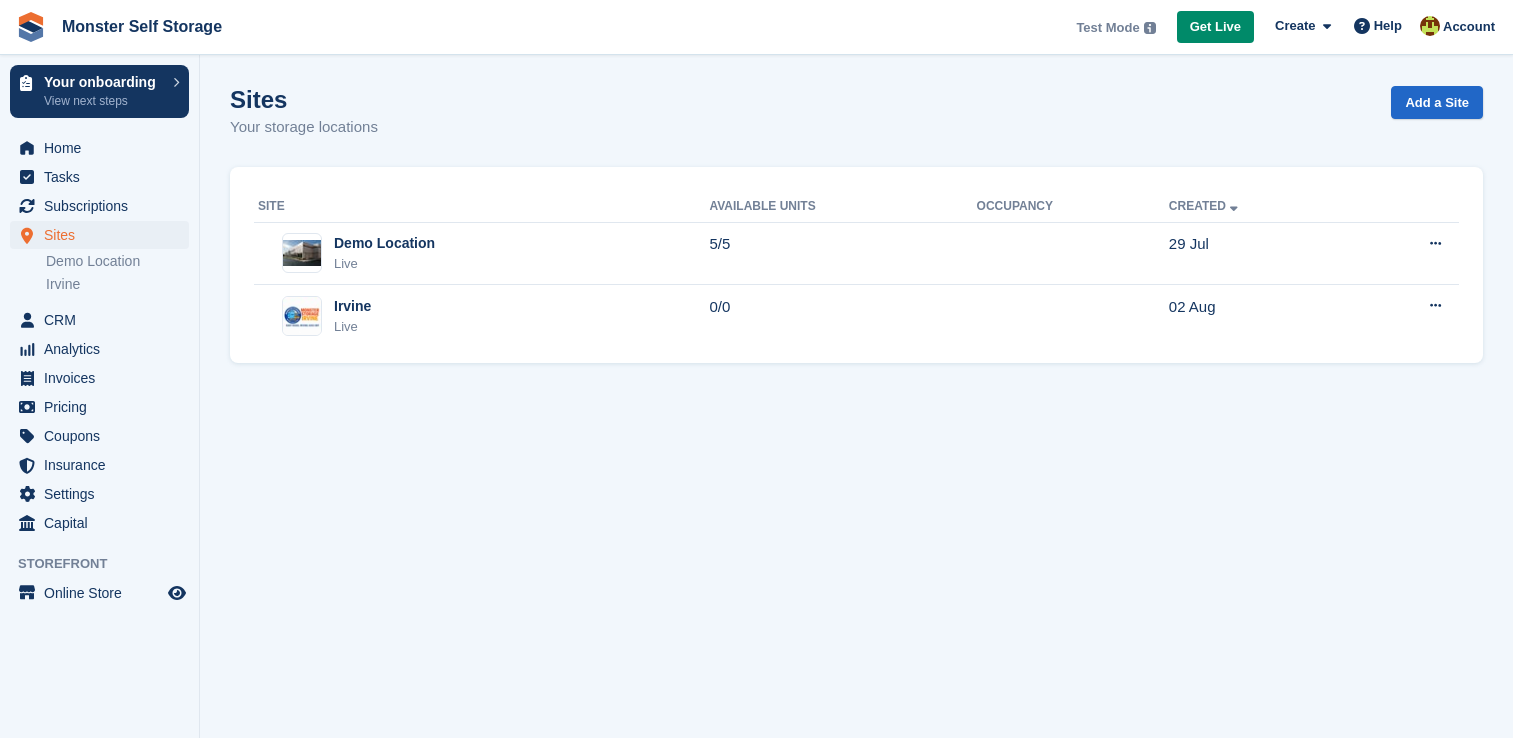 scroll, scrollTop: 0, scrollLeft: 0, axis: both 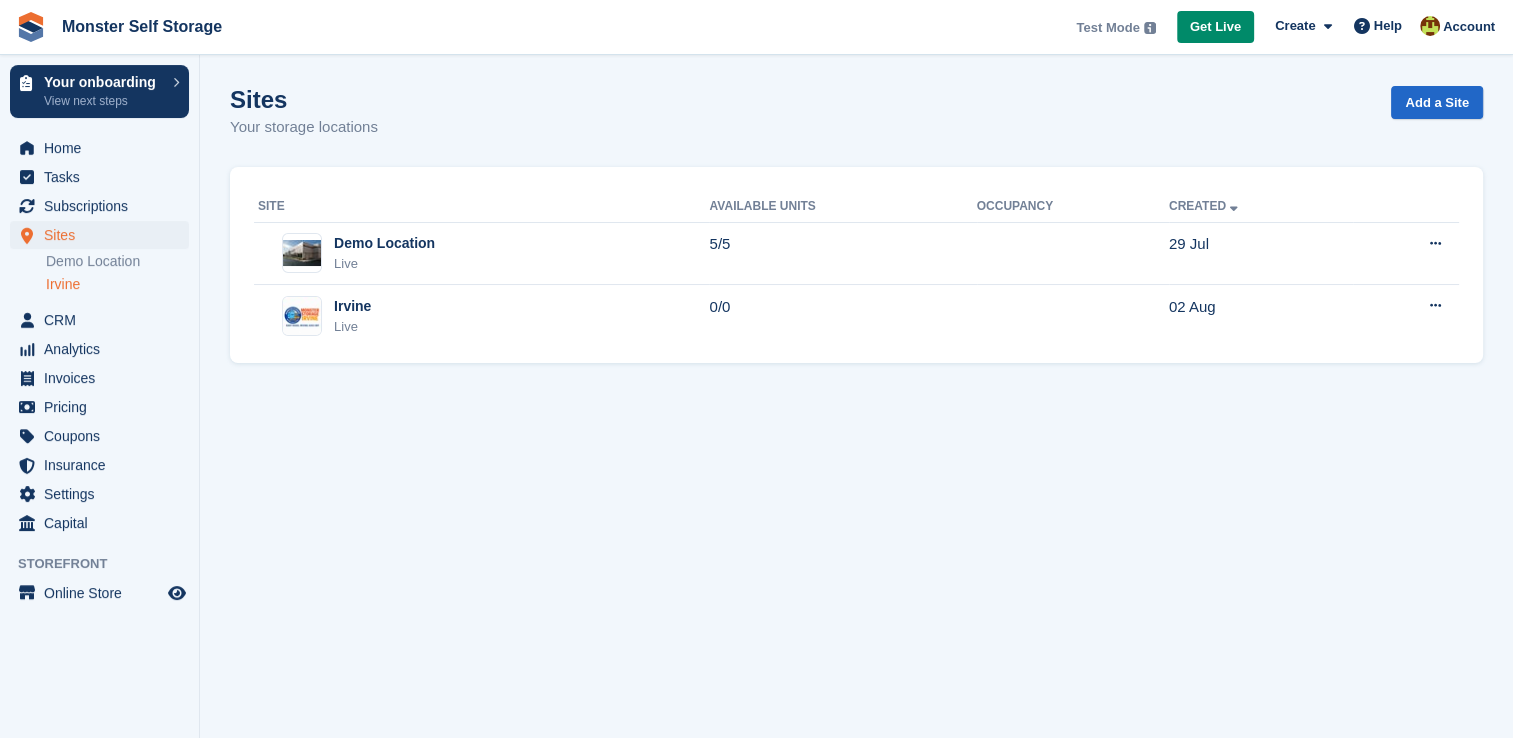 click on "Irvine" at bounding box center (117, 284) 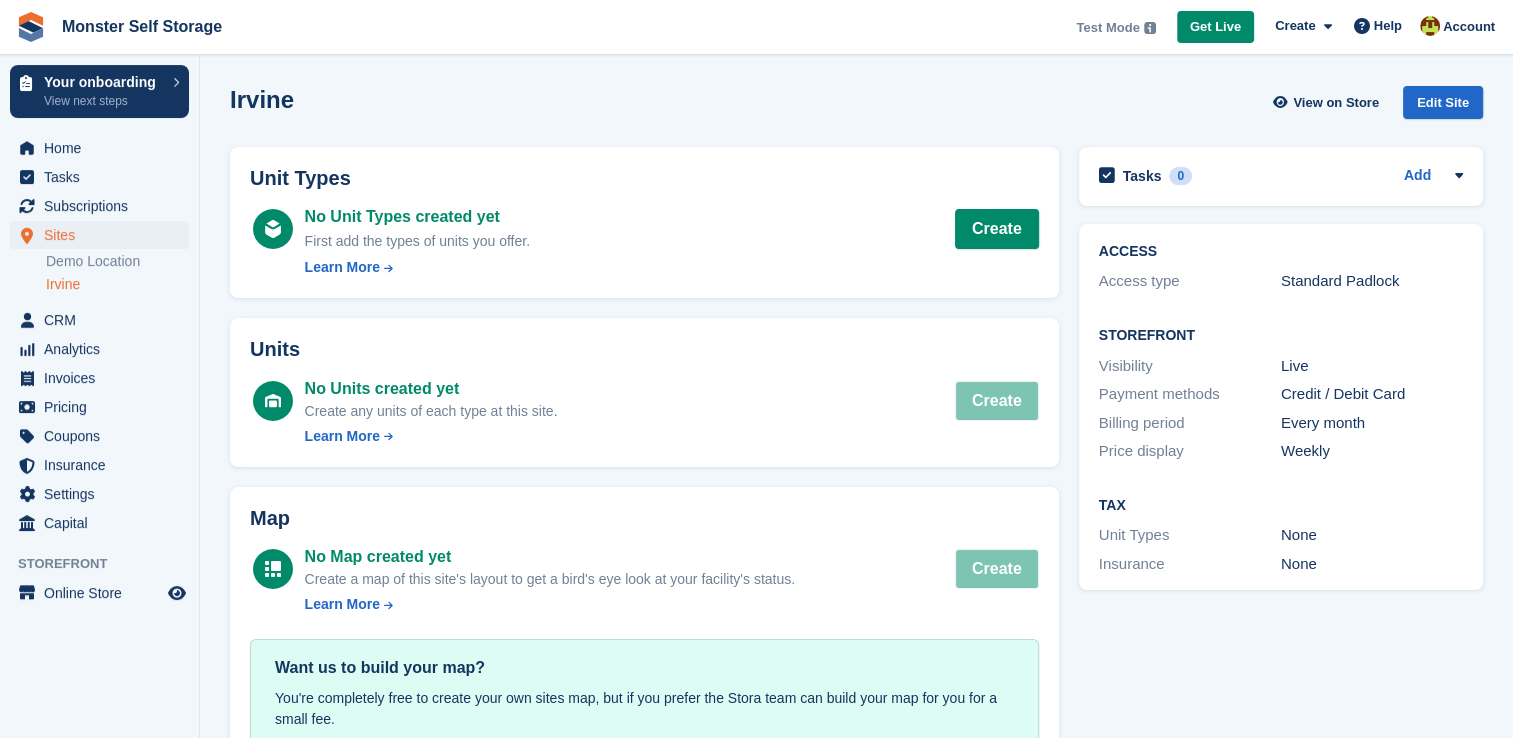 click on "Unit Types
No Unit Types created yet
First add the types of units you offer.
Learn More
Create" at bounding box center (644, 223) 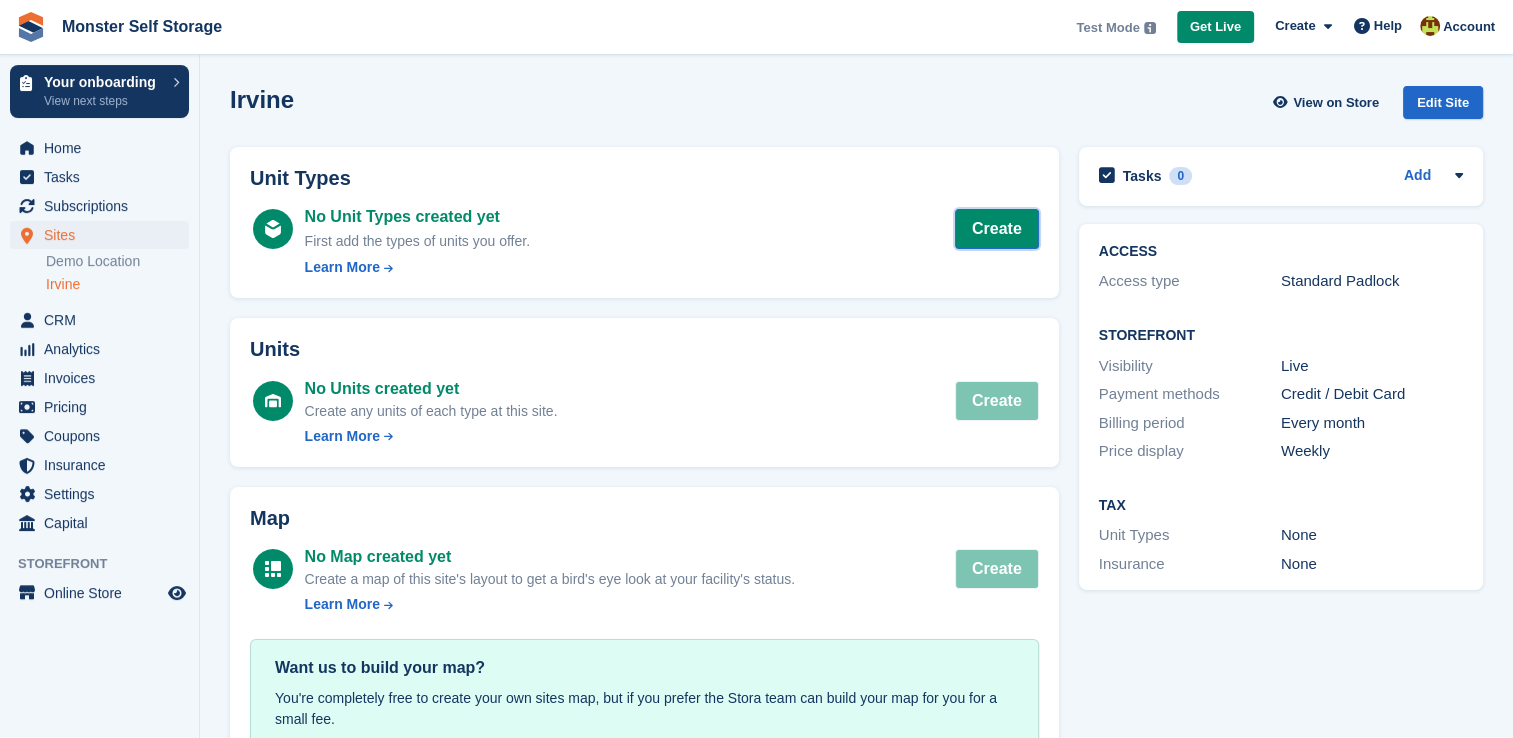 click on "Create" at bounding box center (997, 229) 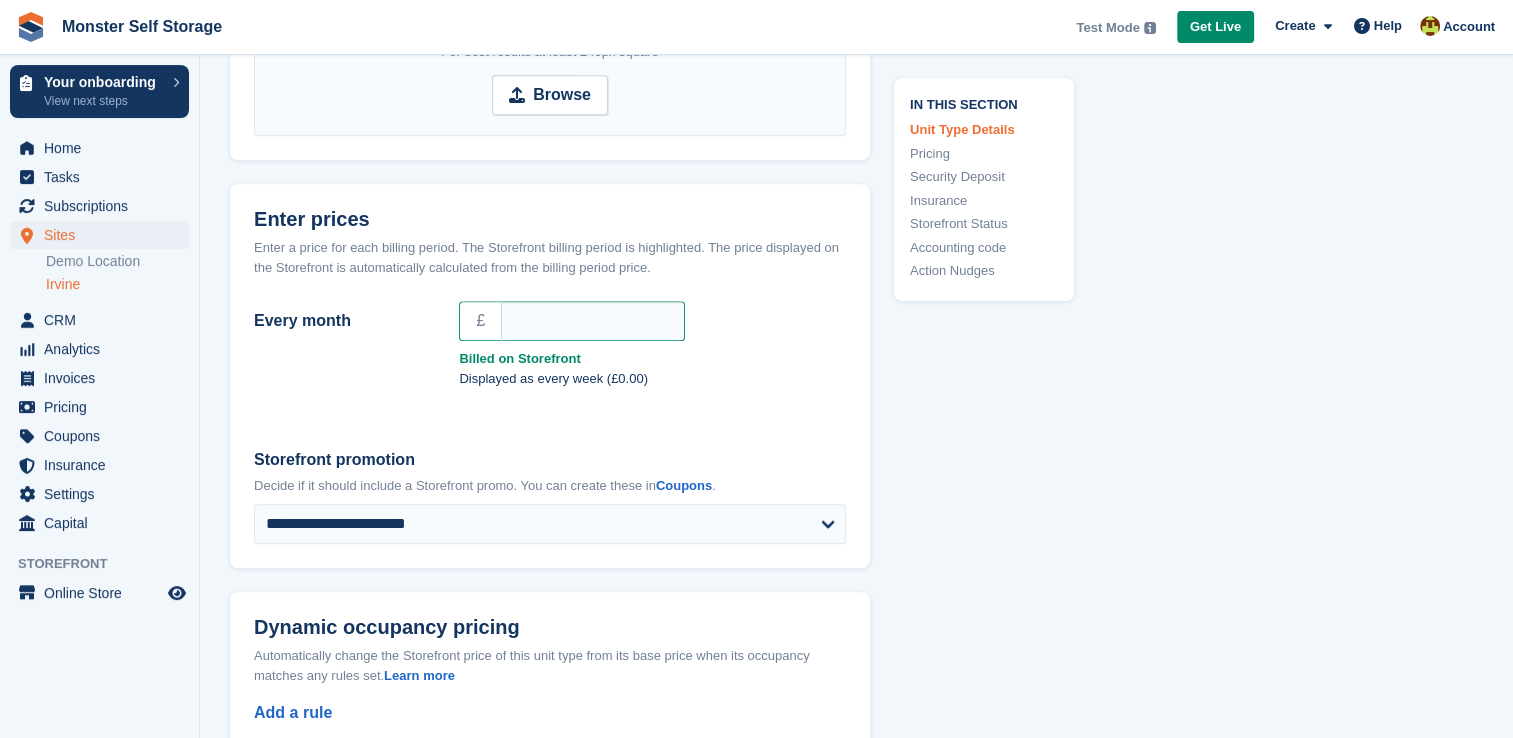 scroll, scrollTop: 1232, scrollLeft: 0, axis: vertical 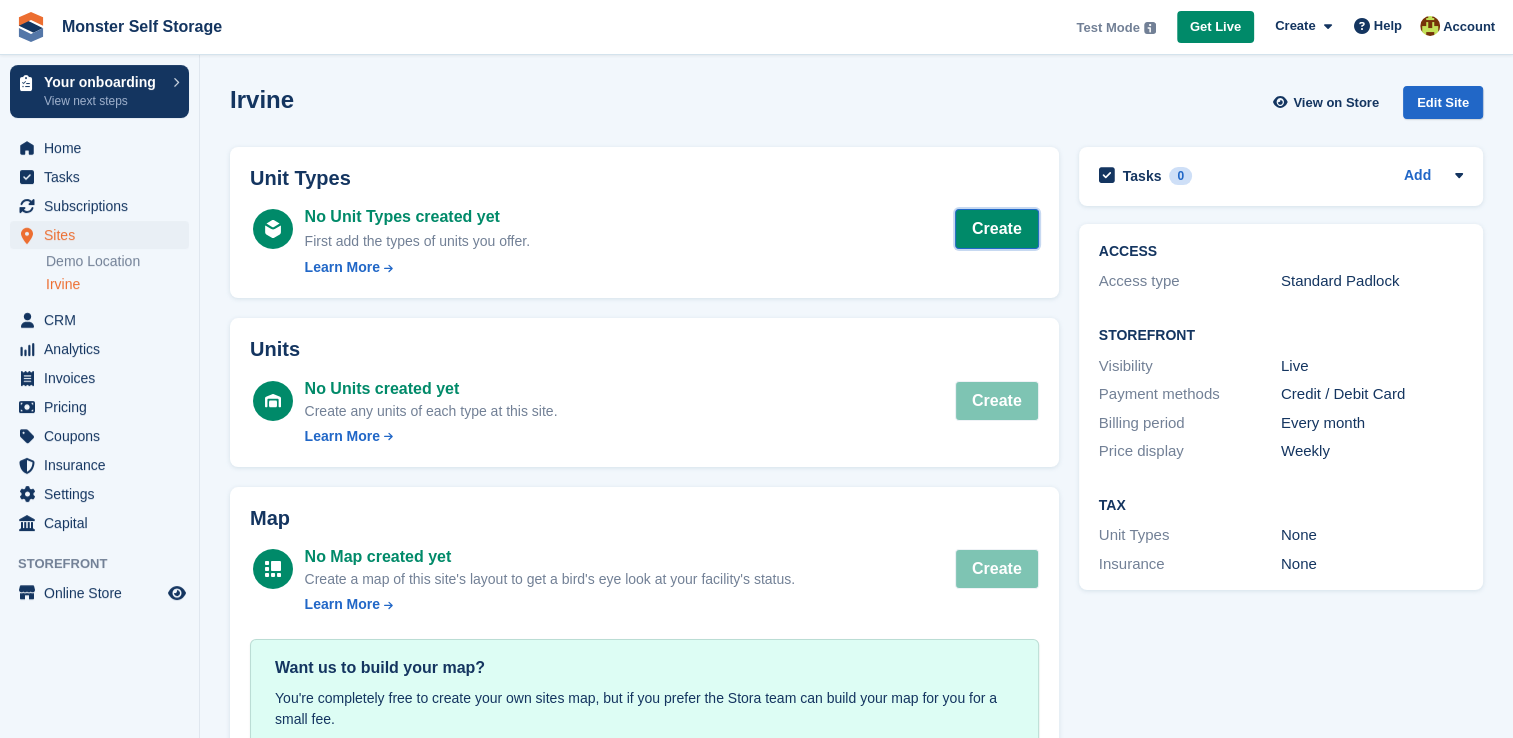 click on "Create" at bounding box center [997, 229] 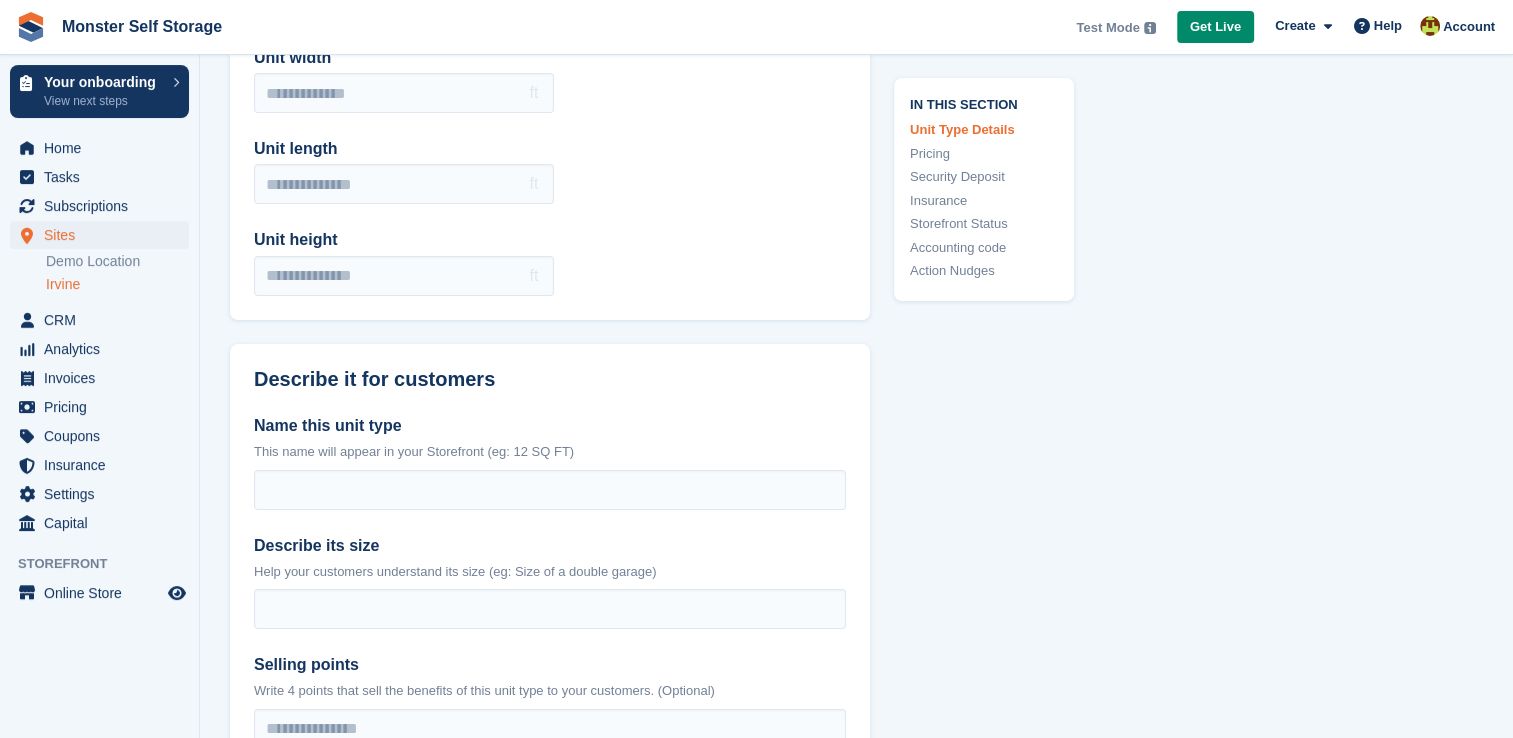 scroll, scrollTop: 0, scrollLeft: 0, axis: both 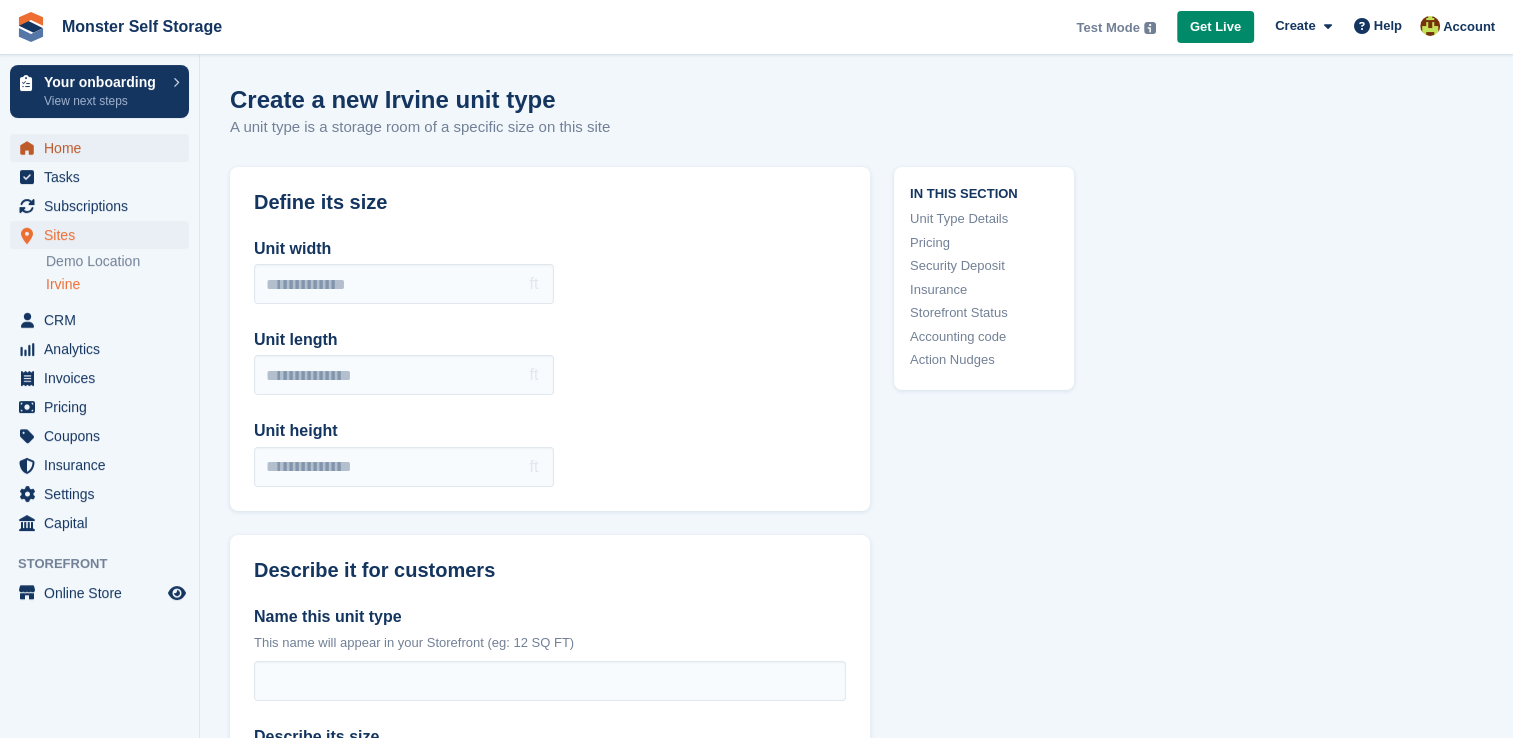 click on "Home" at bounding box center (104, 148) 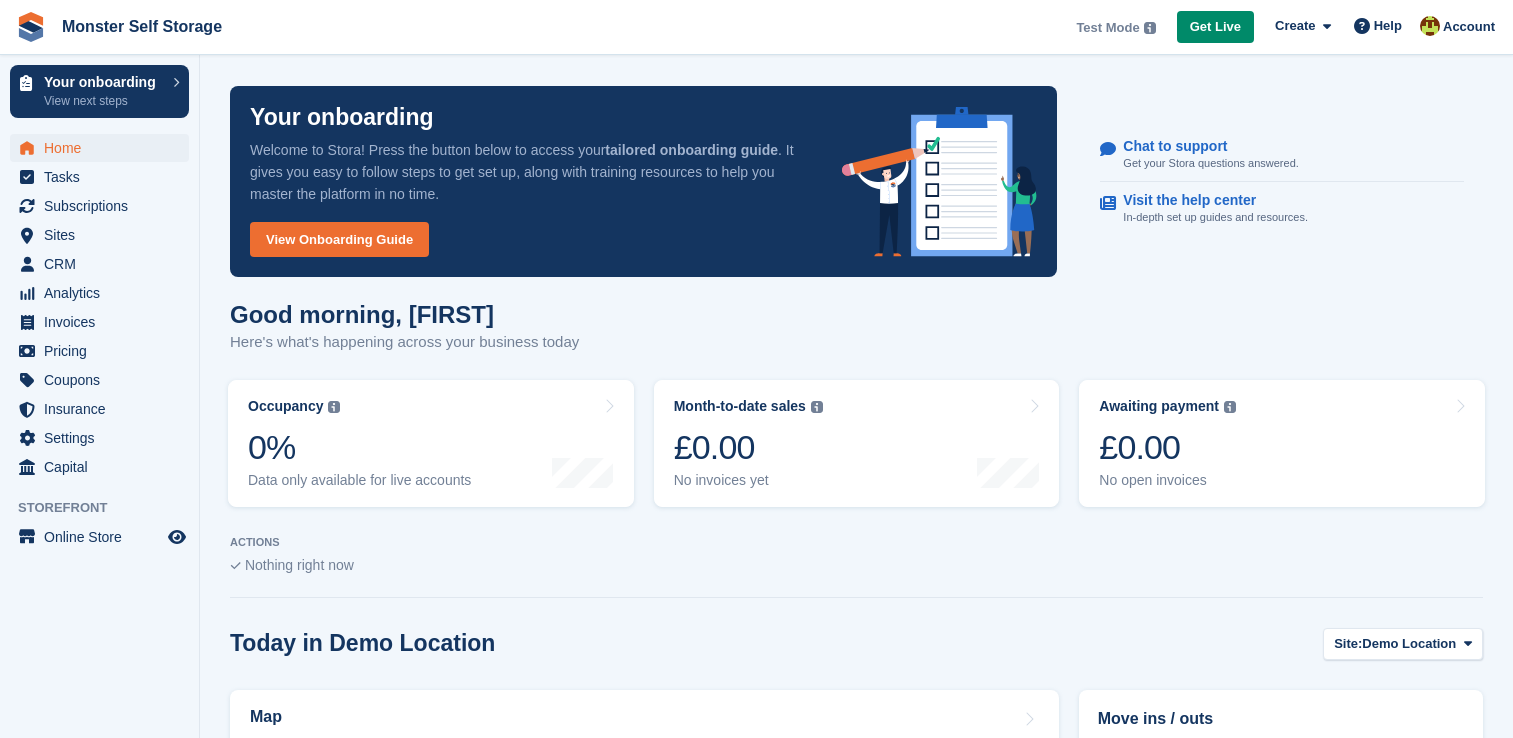 scroll, scrollTop: 0, scrollLeft: 0, axis: both 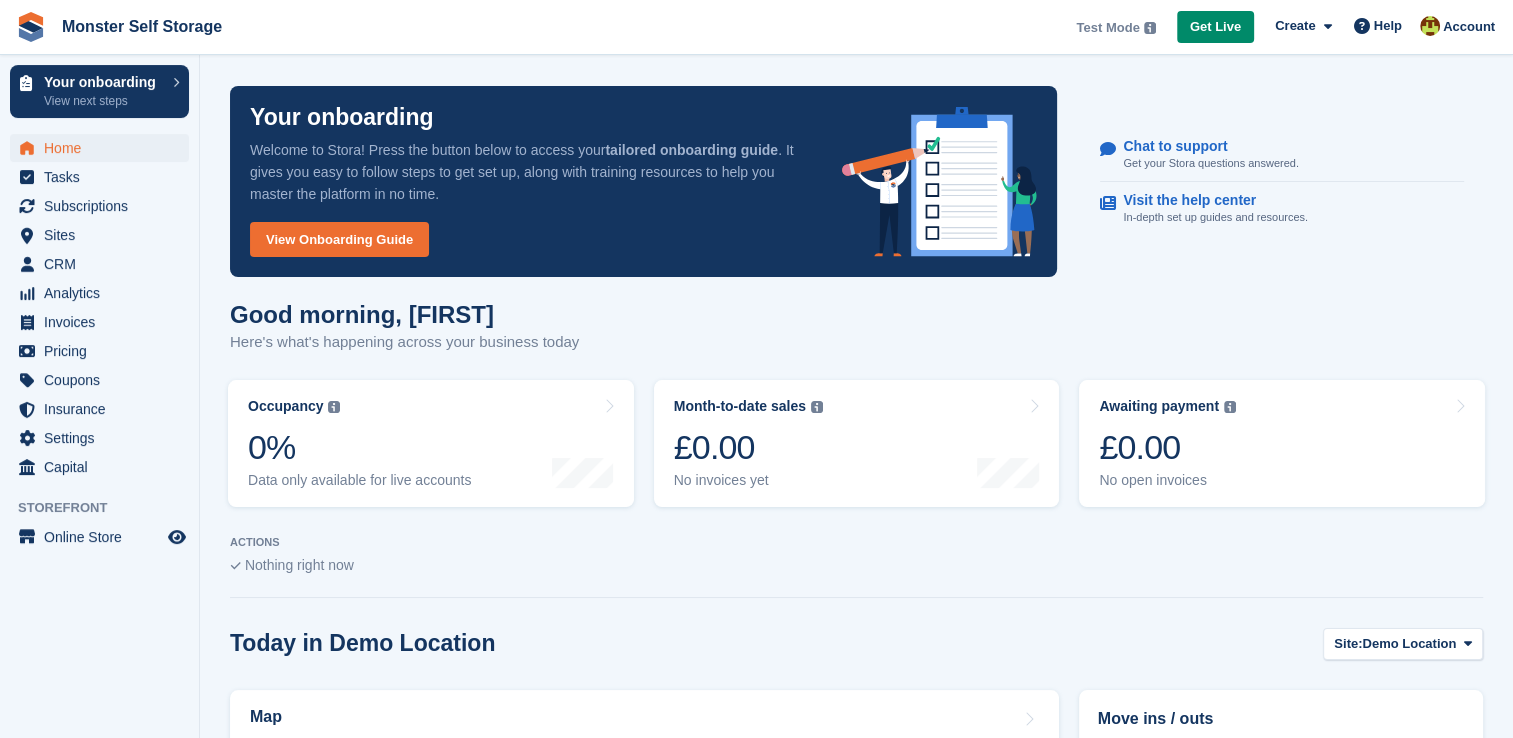 click on "Your onboarding
View next steps
Home
Tasks
Subscriptions
Subscriptions
Subscriptions
Price increases
NEW
Price increases
NEW
Sites
Sites
Sites
Demo Location
Irvine" at bounding box center (99, 374) 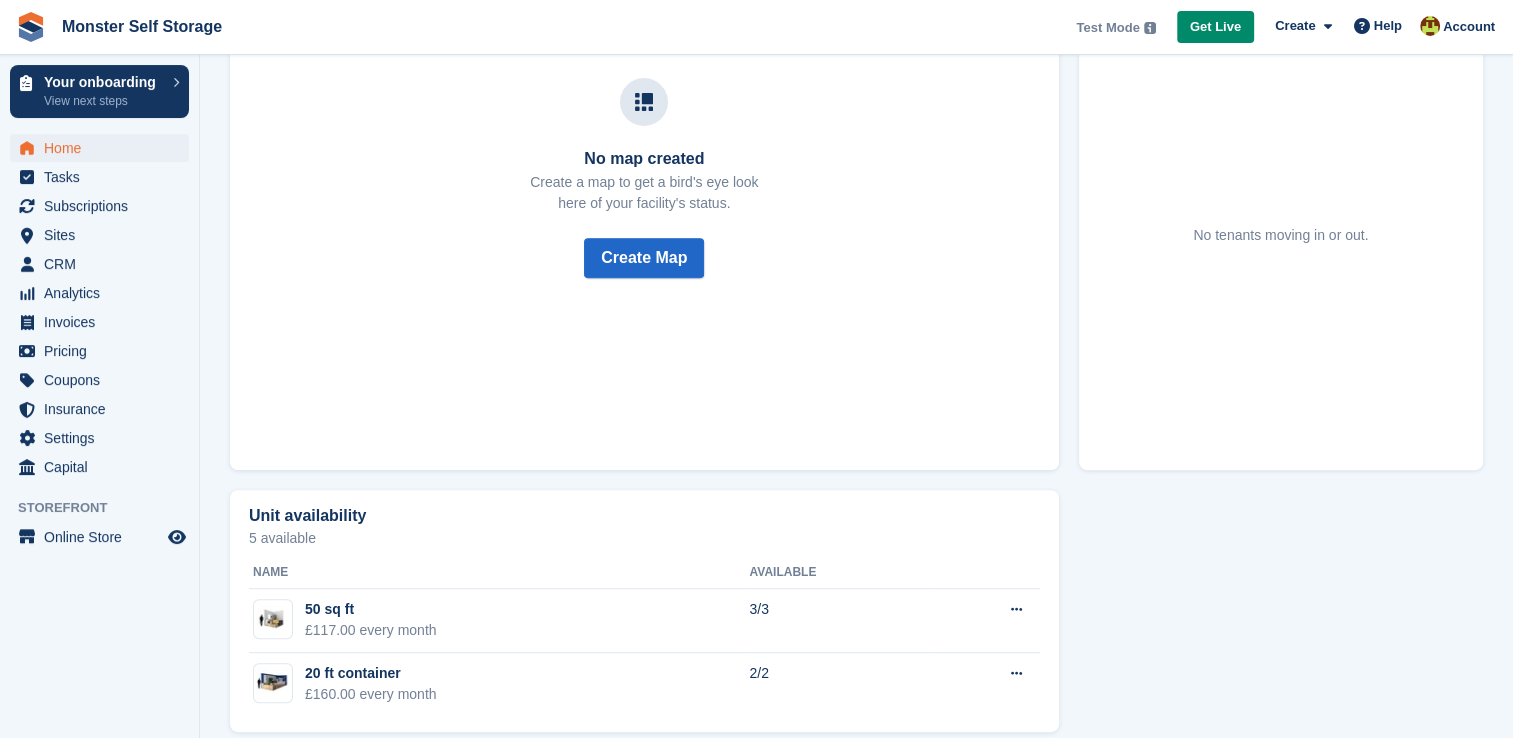 scroll, scrollTop: 761, scrollLeft: 0, axis: vertical 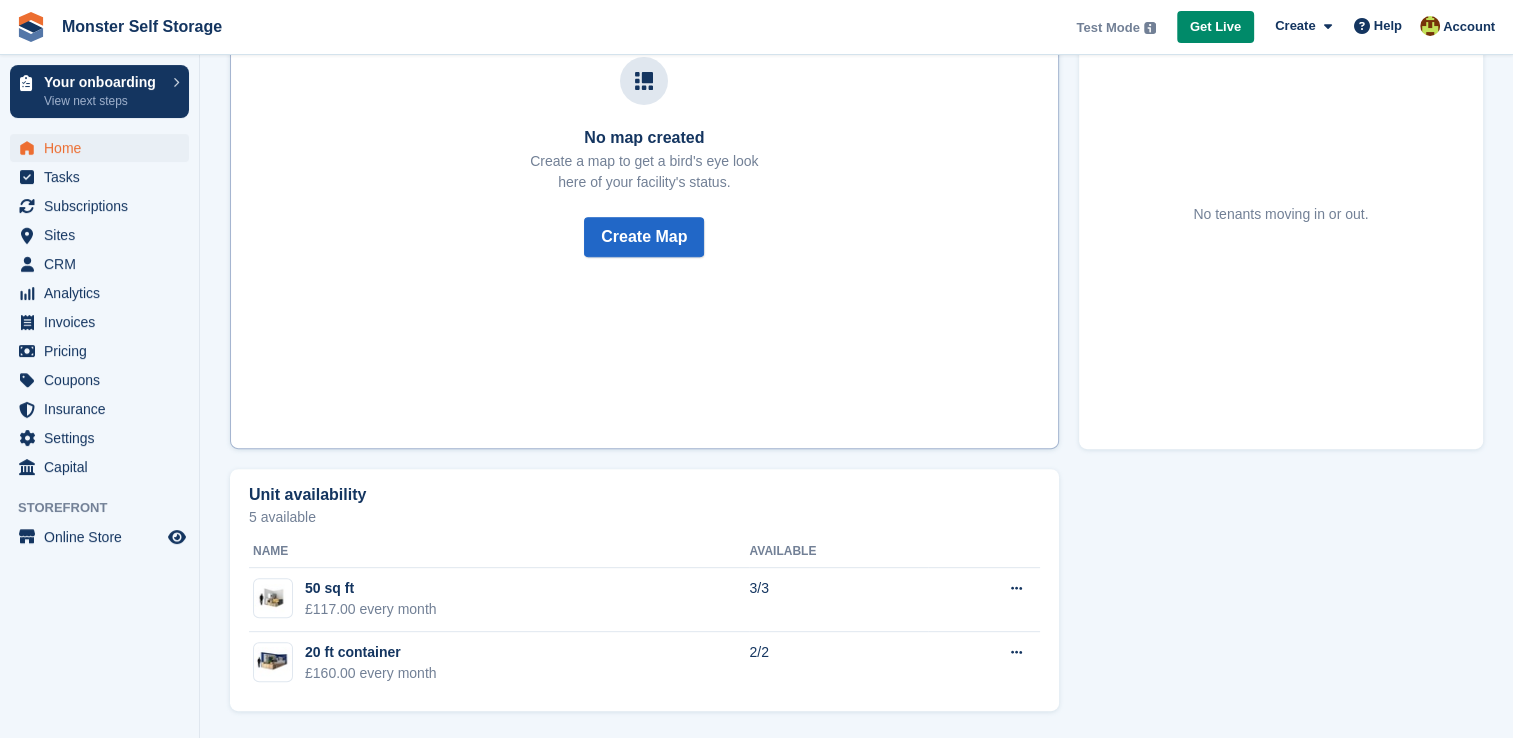click on "No map created
Create a map to get a bird's eye look here of your facility's status.
Create Map" at bounding box center [644, 156] 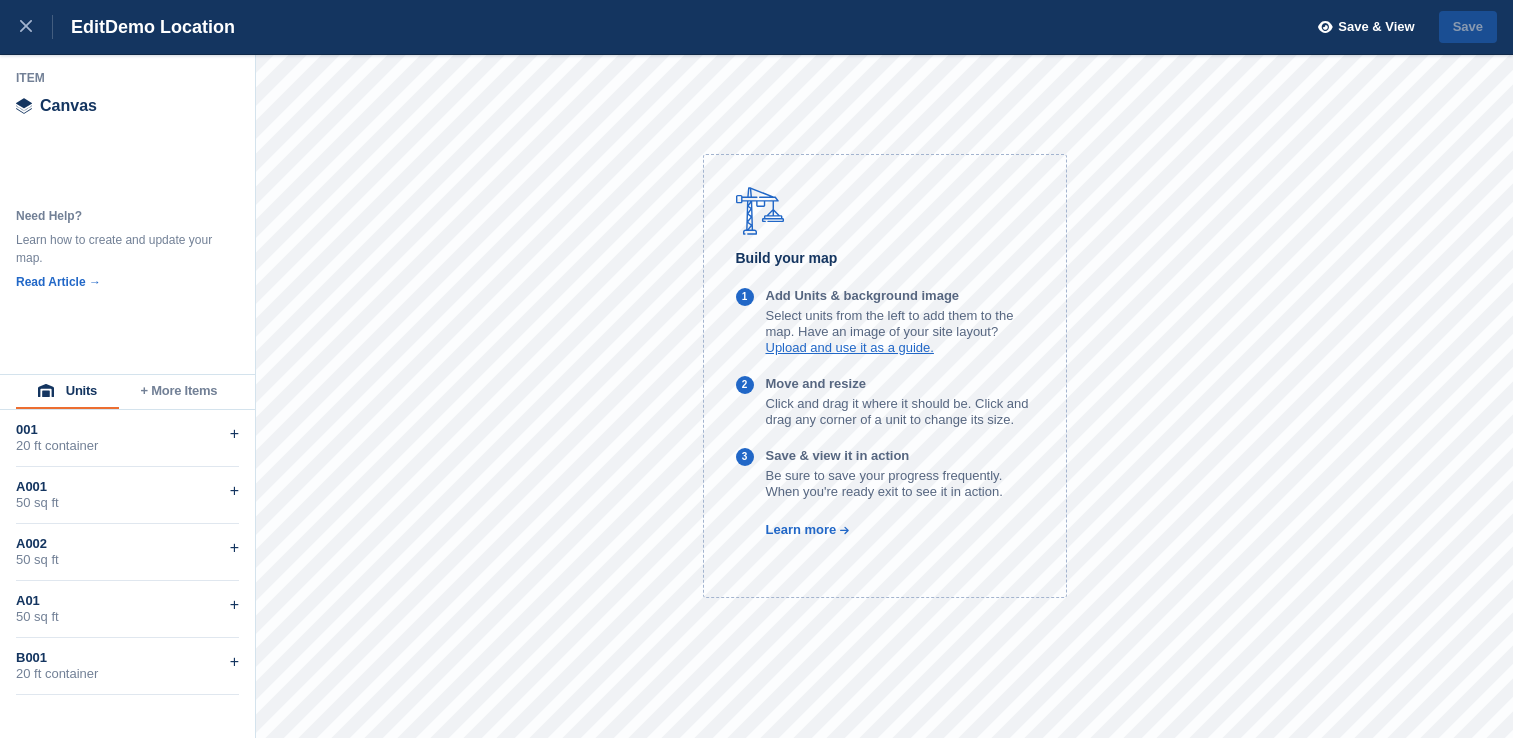 scroll, scrollTop: 0, scrollLeft: 0, axis: both 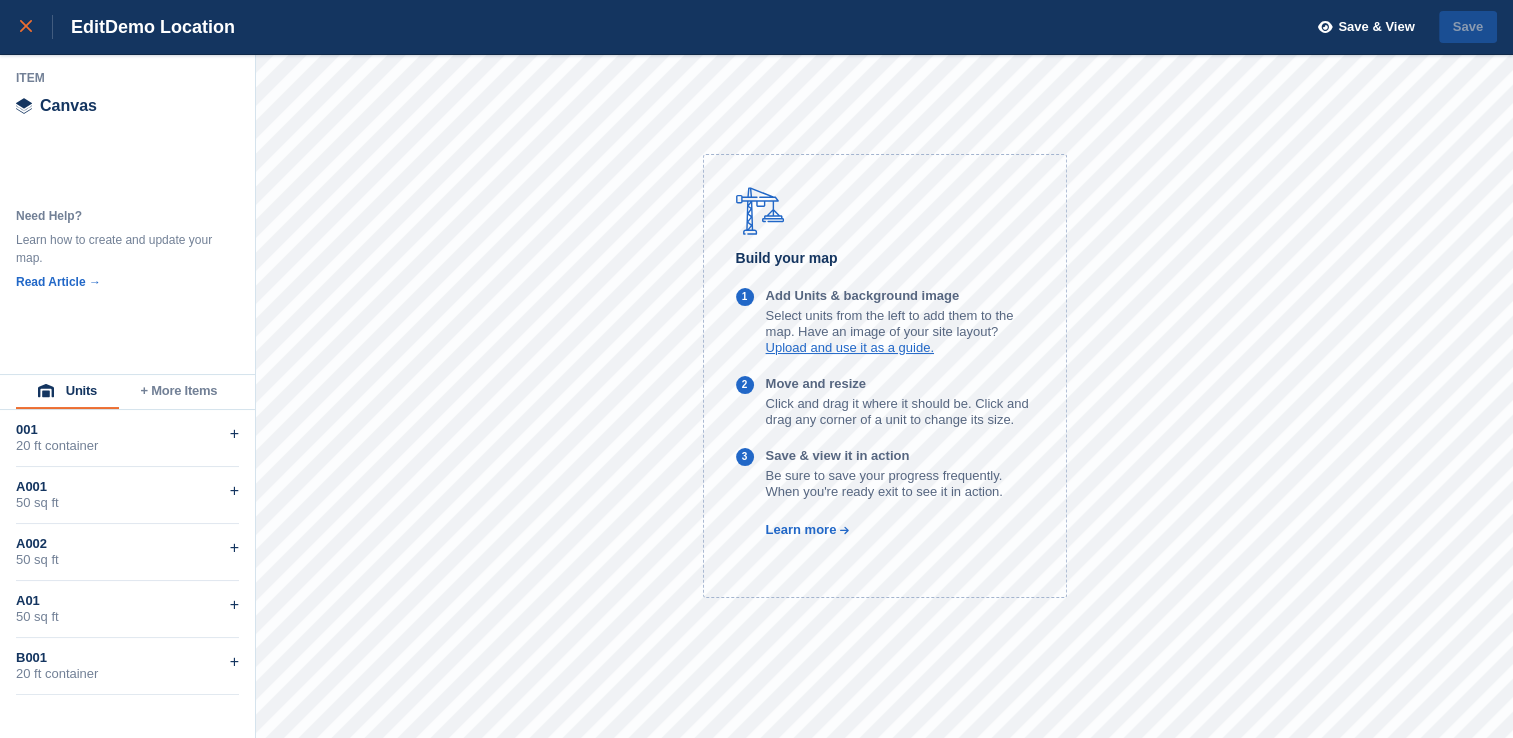 click at bounding box center (26, 27) 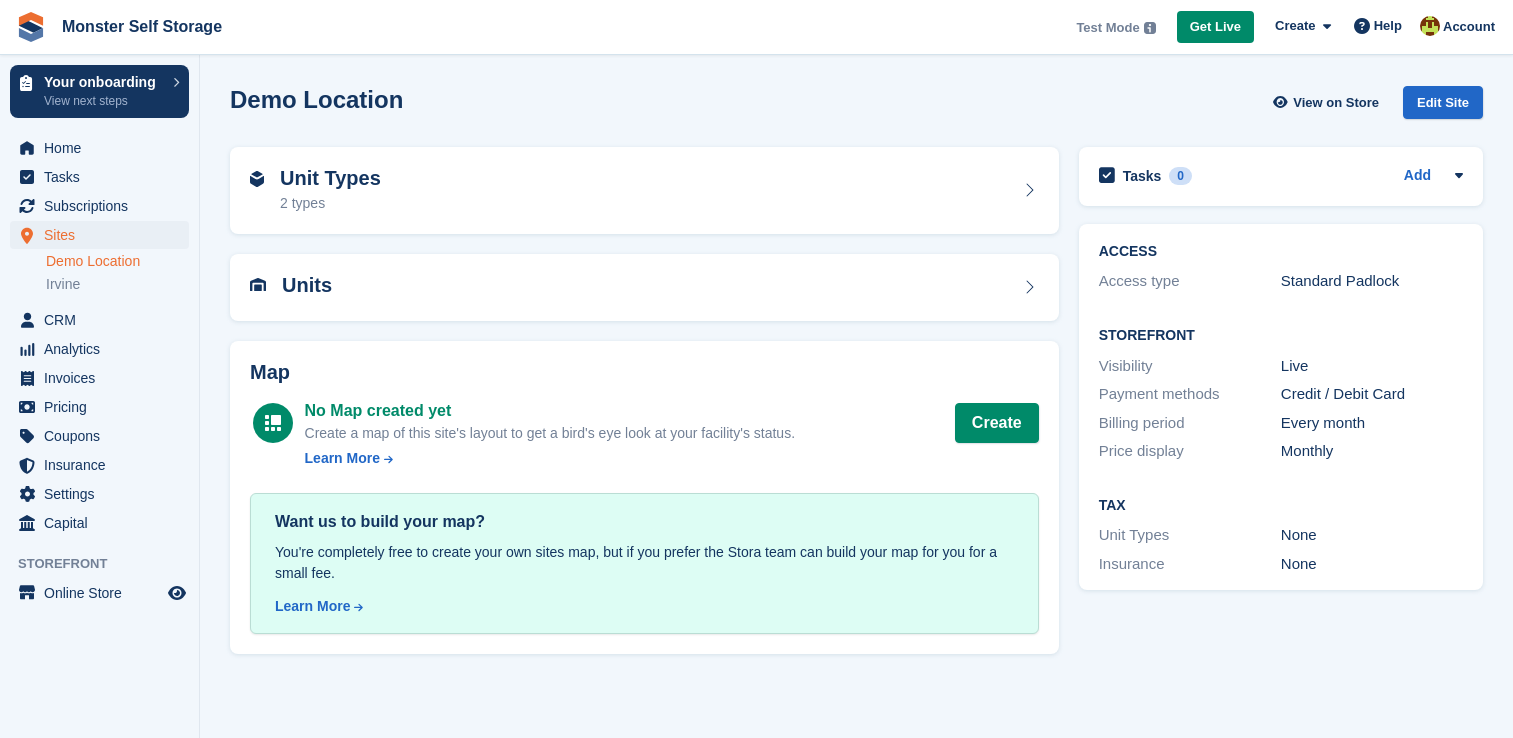 scroll, scrollTop: 0, scrollLeft: 0, axis: both 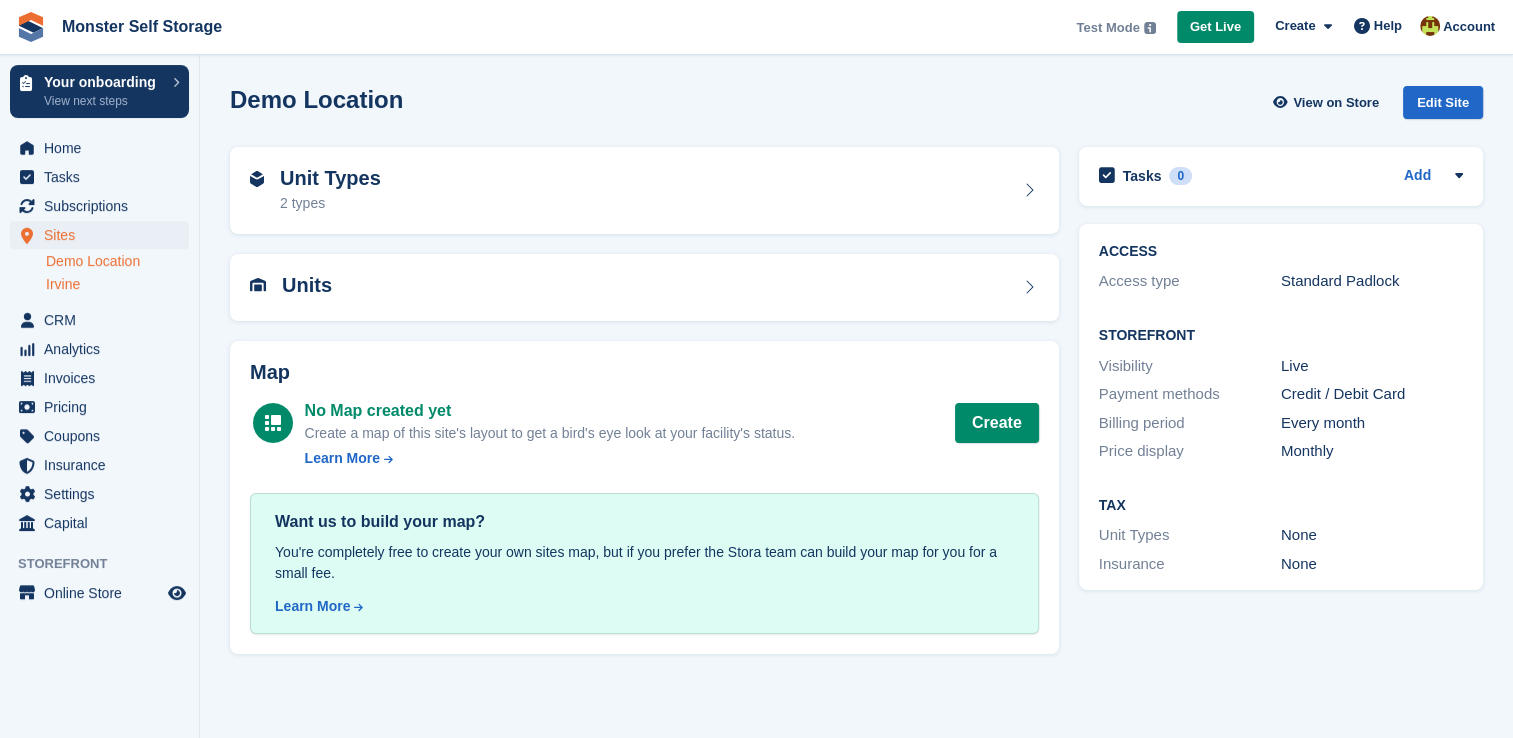 click on "Irvine" at bounding box center (117, 284) 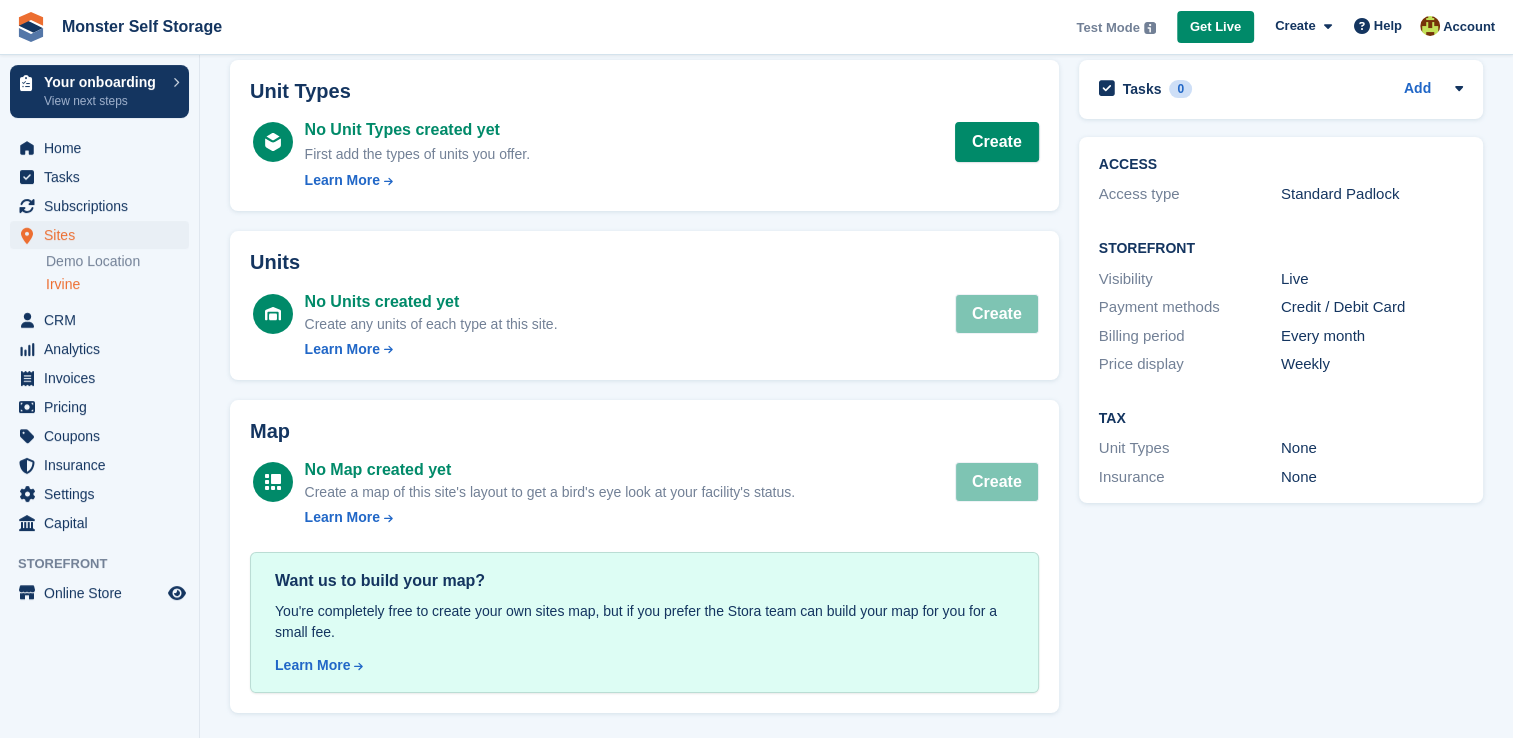 scroll, scrollTop: 0, scrollLeft: 0, axis: both 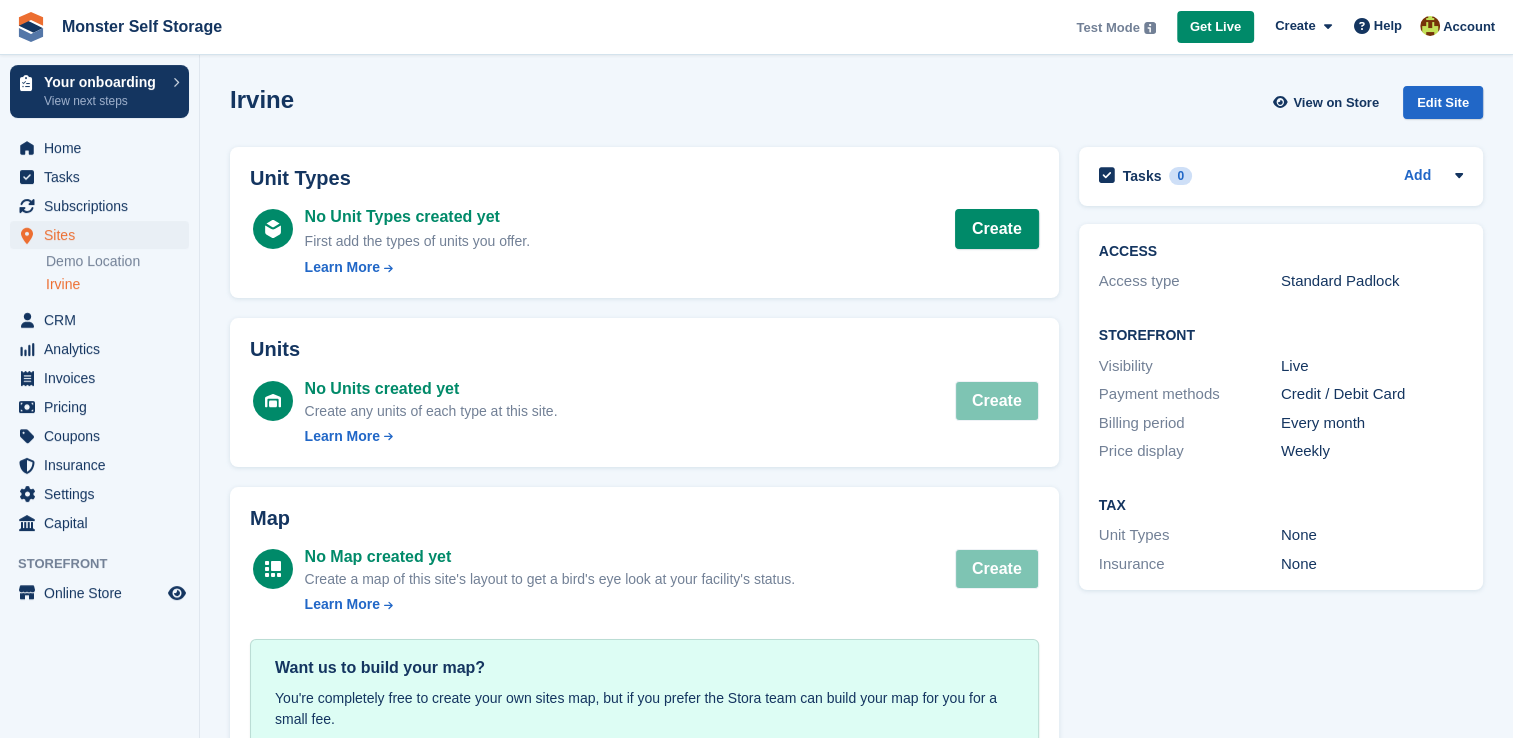 click on "Irvine" at bounding box center (117, 284) 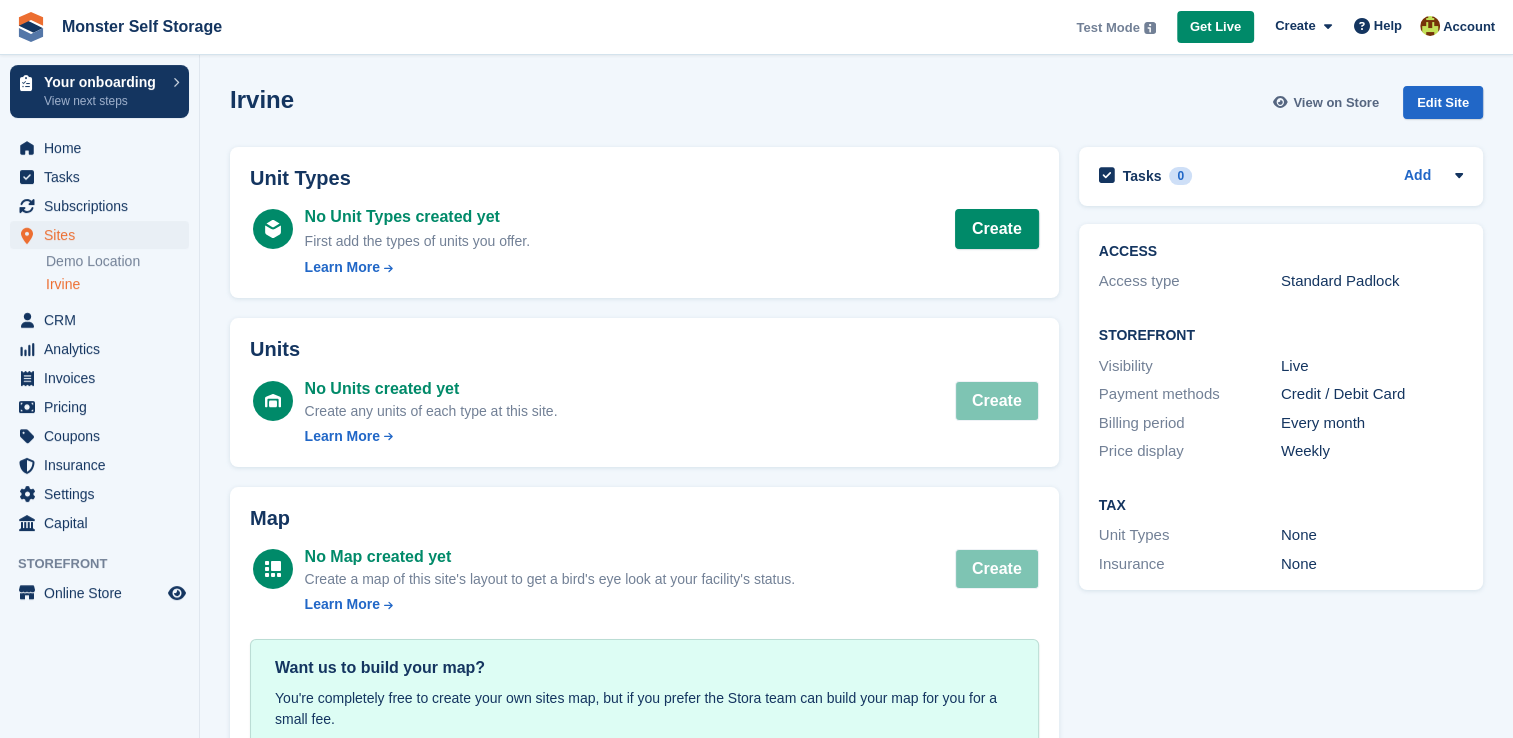 click on "View on Store" at bounding box center (1336, 103) 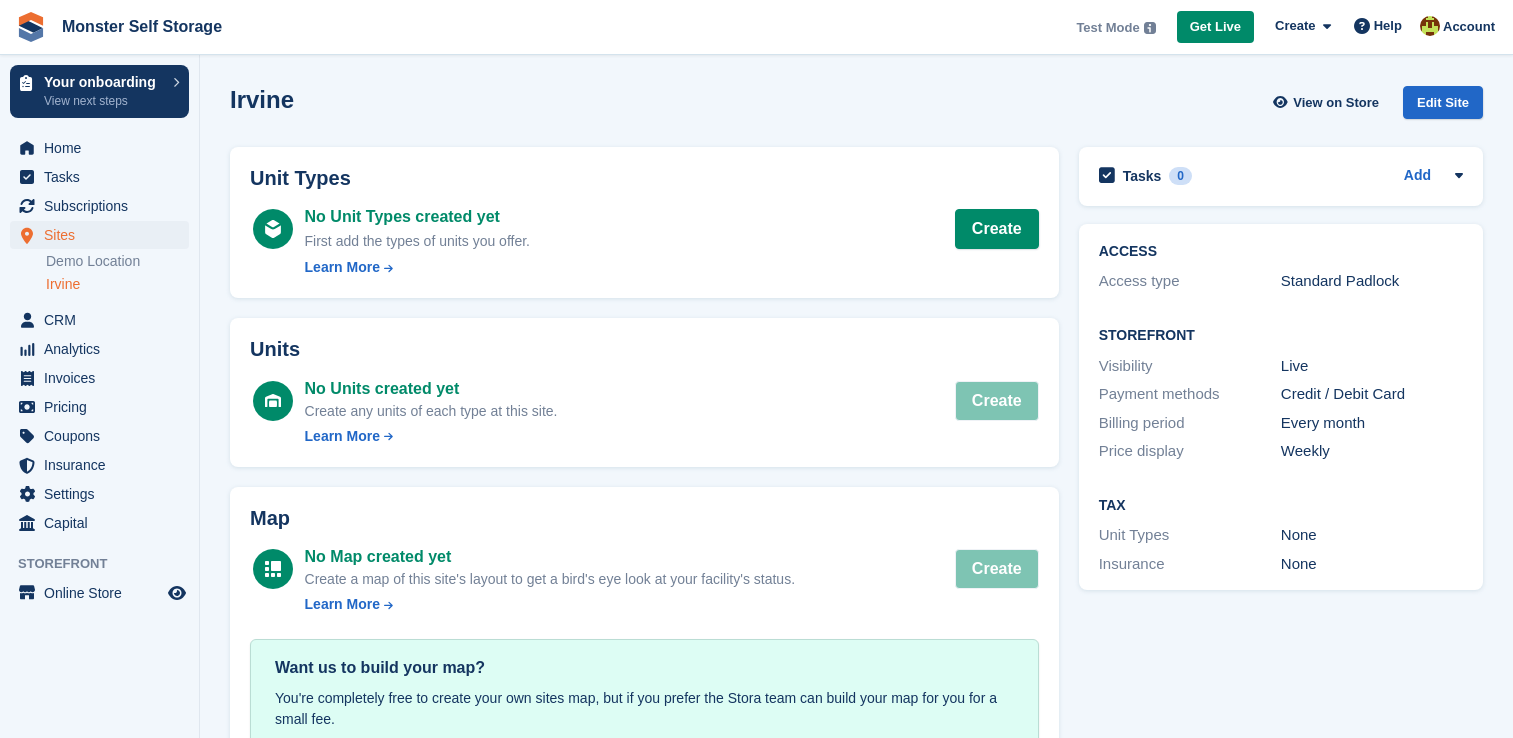 scroll, scrollTop: 0, scrollLeft: 0, axis: both 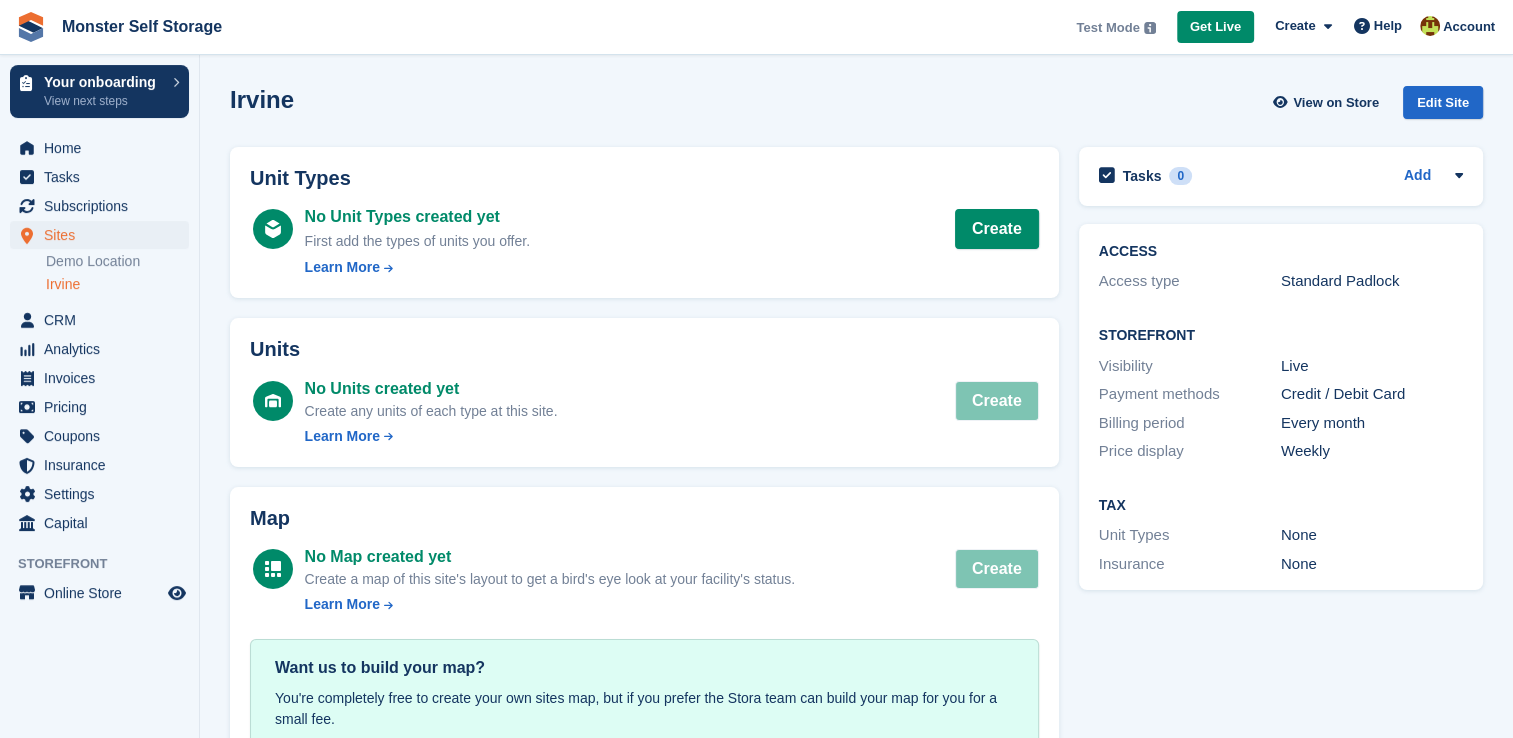 click on "No Units created yet
Create any units of each type at this site.
Learn More
Create" at bounding box center [672, 412] 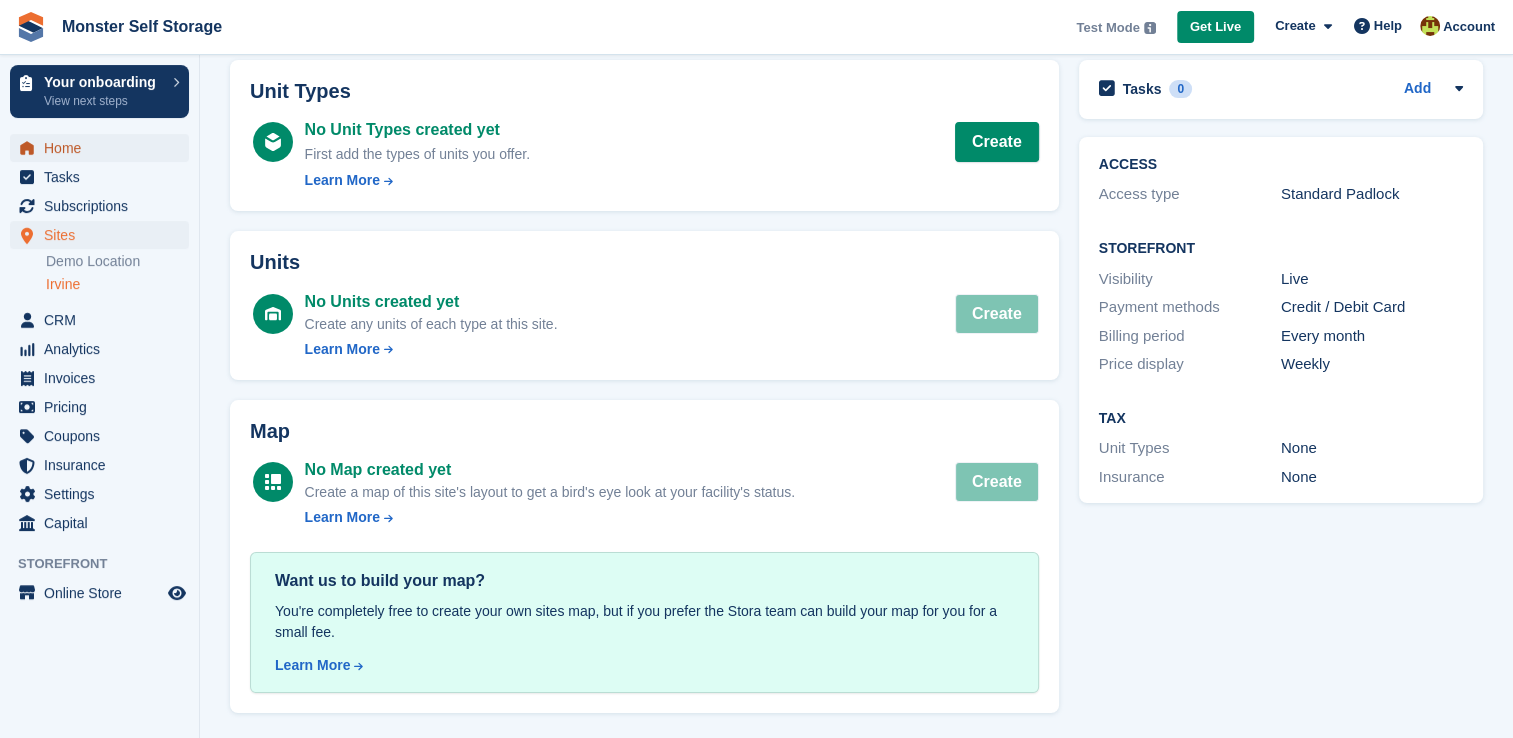 click on "Home" at bounding box center [104, 148] 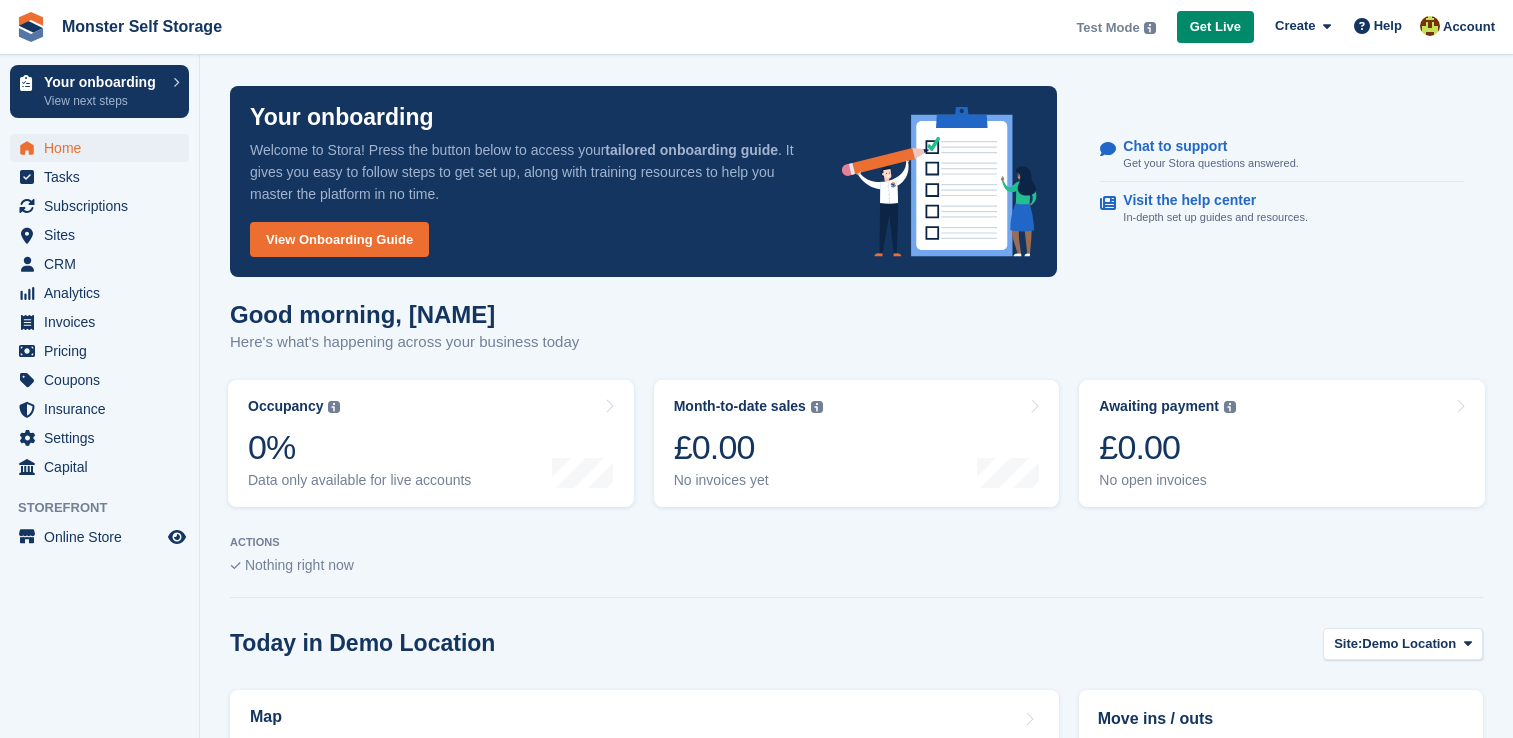 scroll, scrollTop: 0, scrollLeft: 0, axis: both 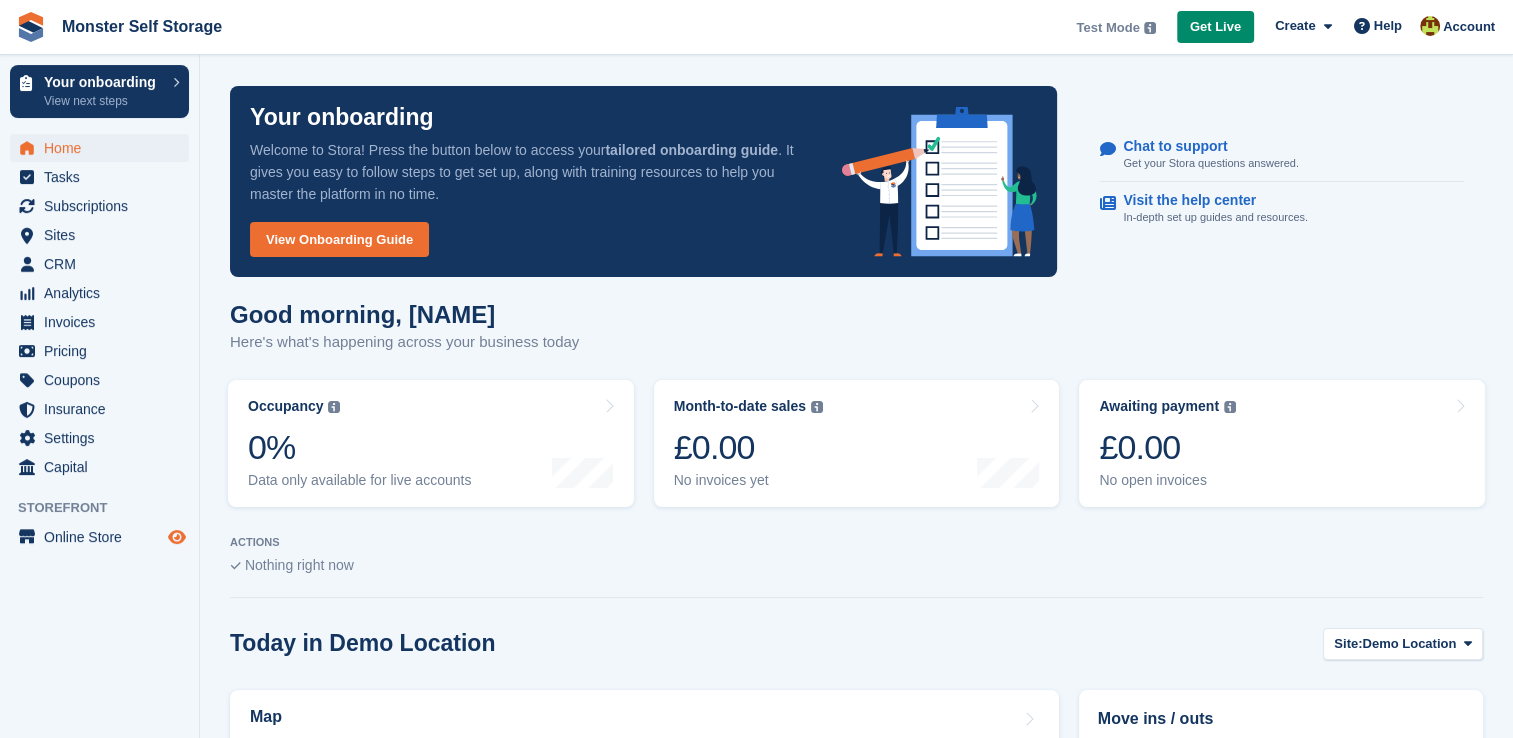 click at bounding box center [177, 537] 